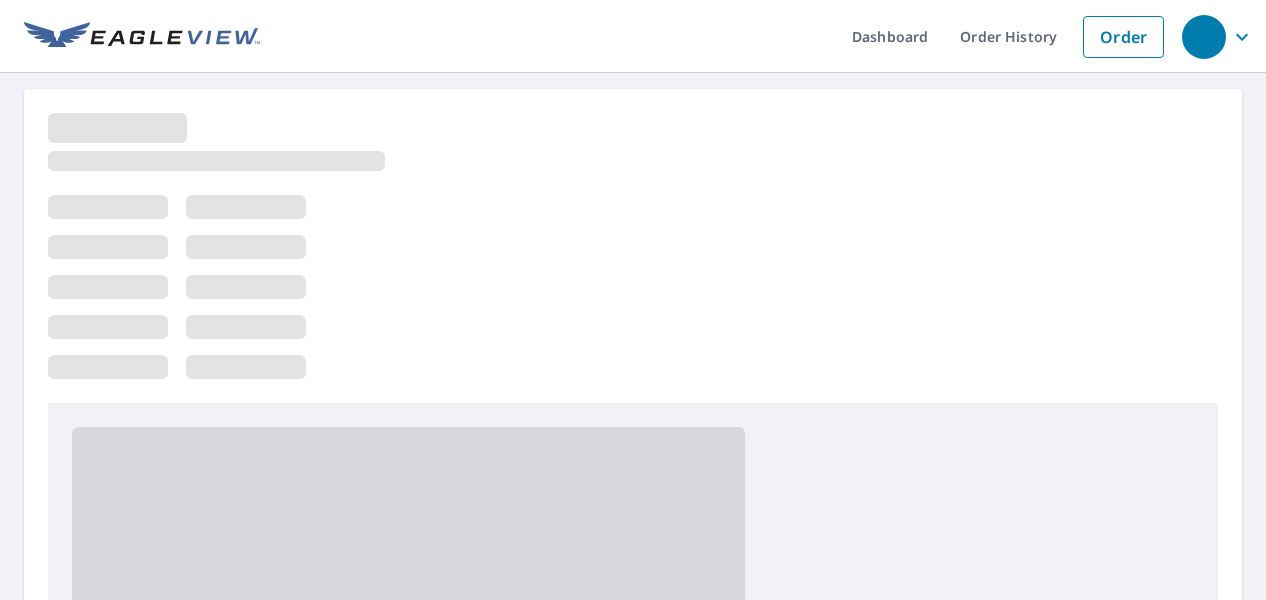 scroll, scrollTop: 0, scrollLeft: 0, axis: both 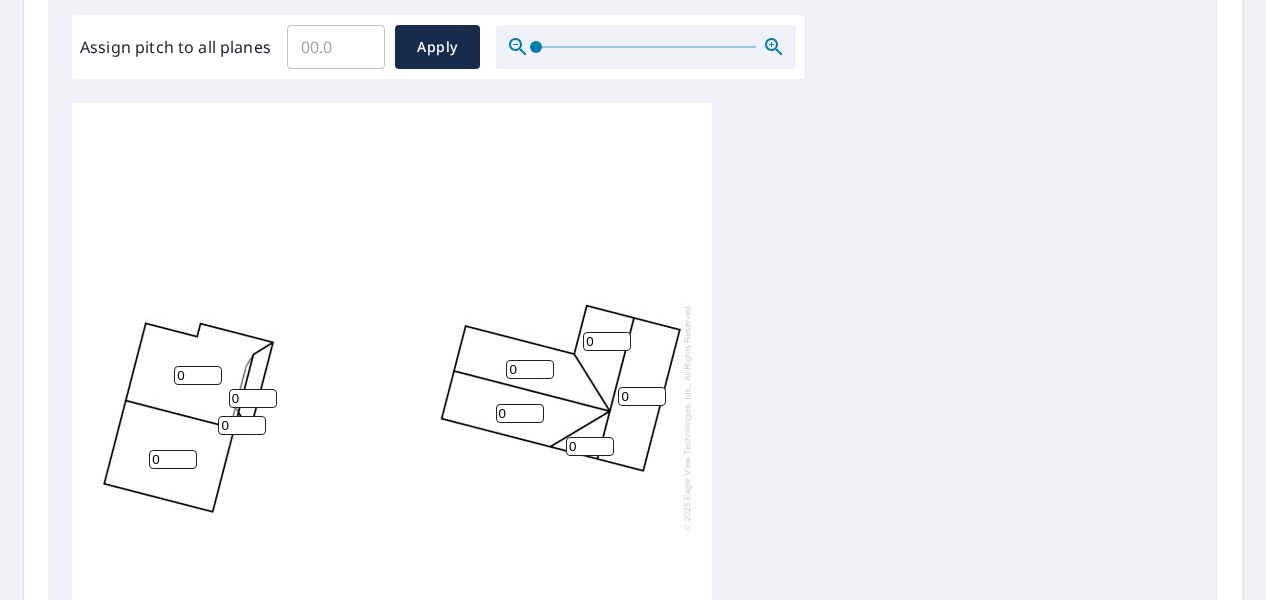 click on "0" at bounding box center (530, 369) 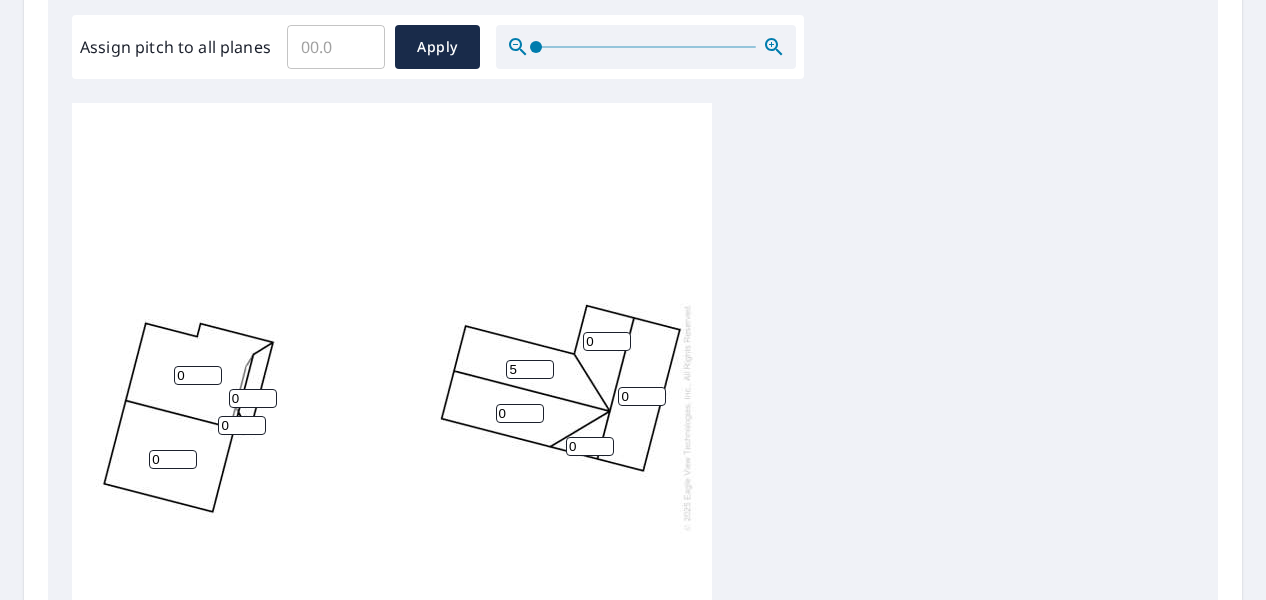 type on "5" 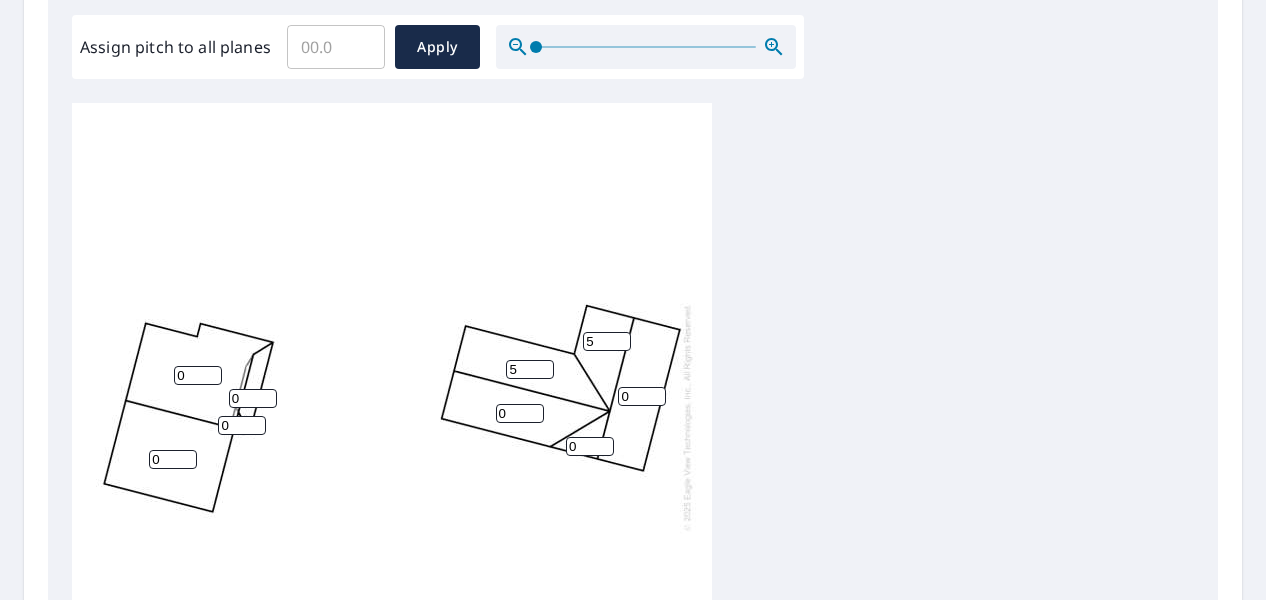 type on "5" 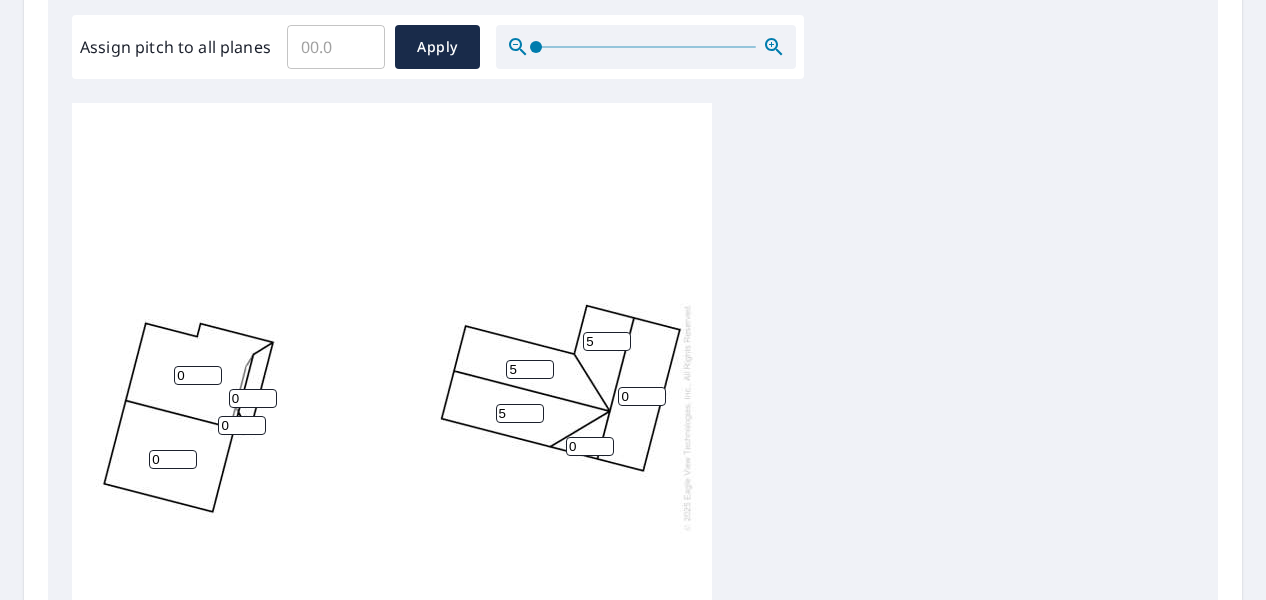 type on "5" 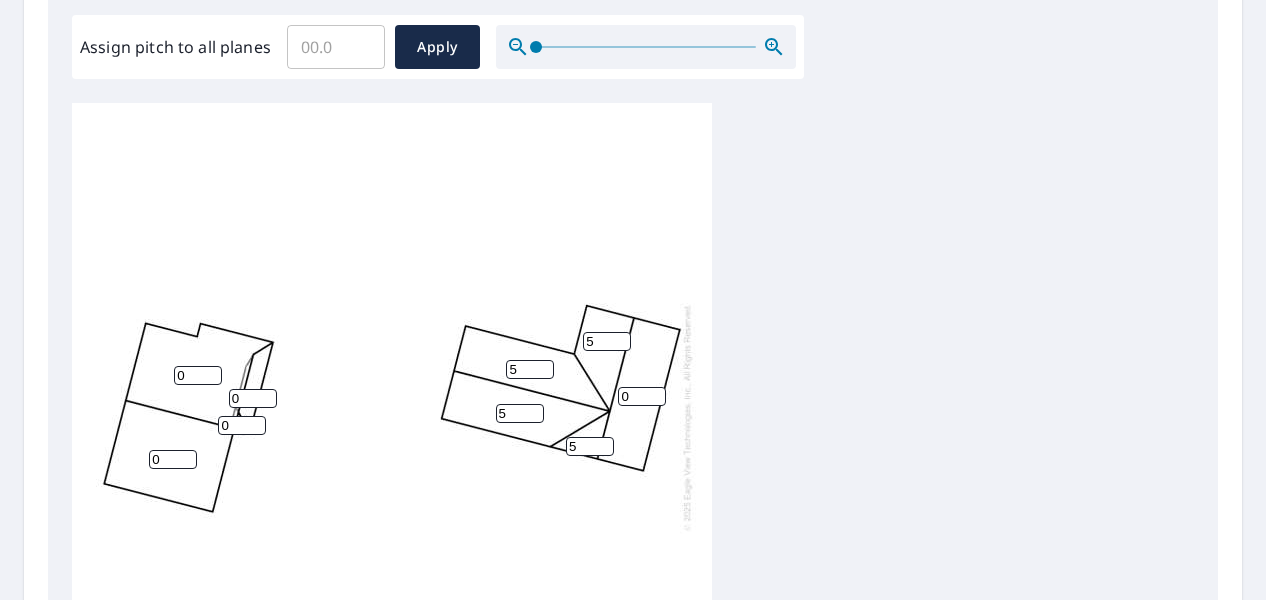 type on "5" 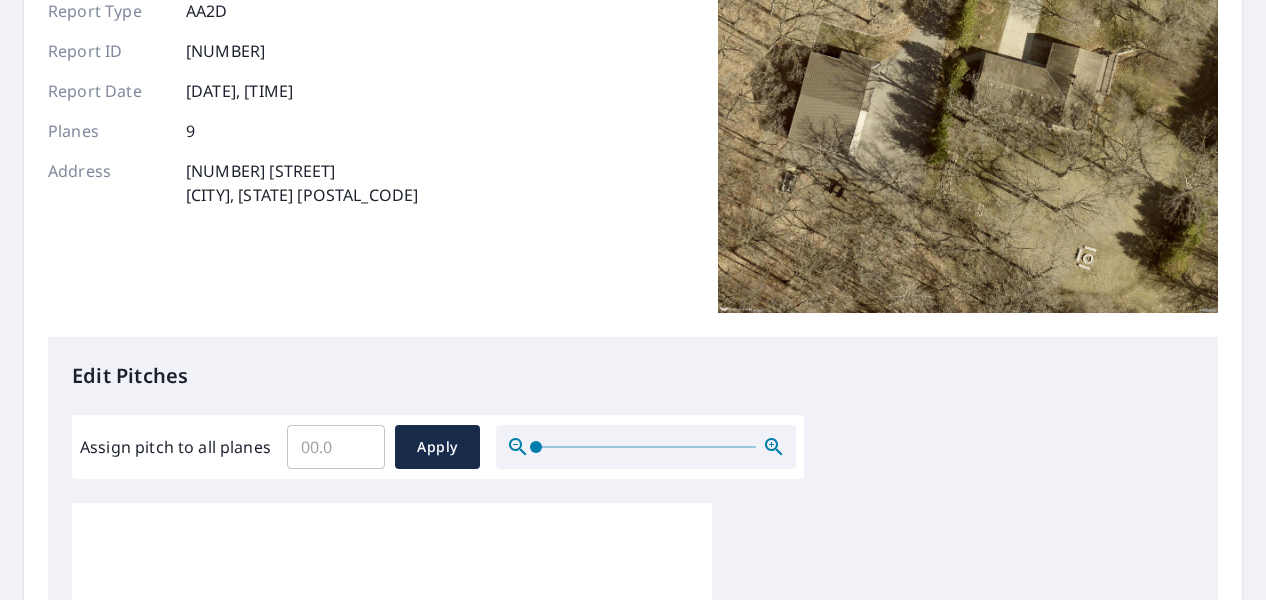 scroll, scrollTop: 100, scrollLeft: 0, axis: vertical 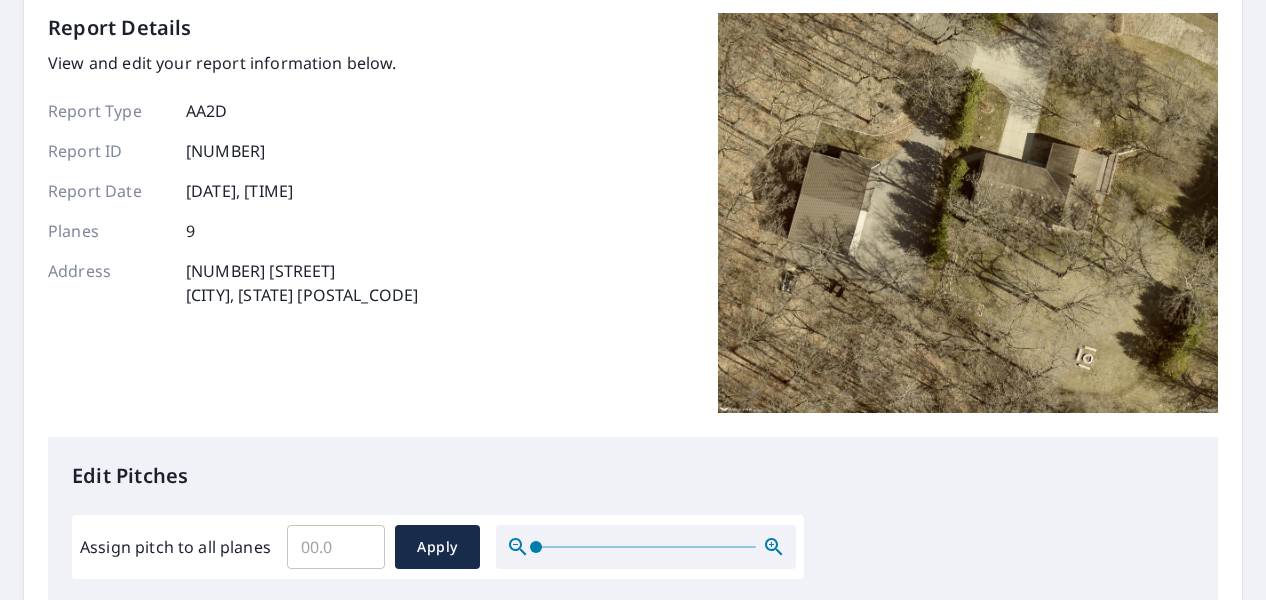 type on "5" 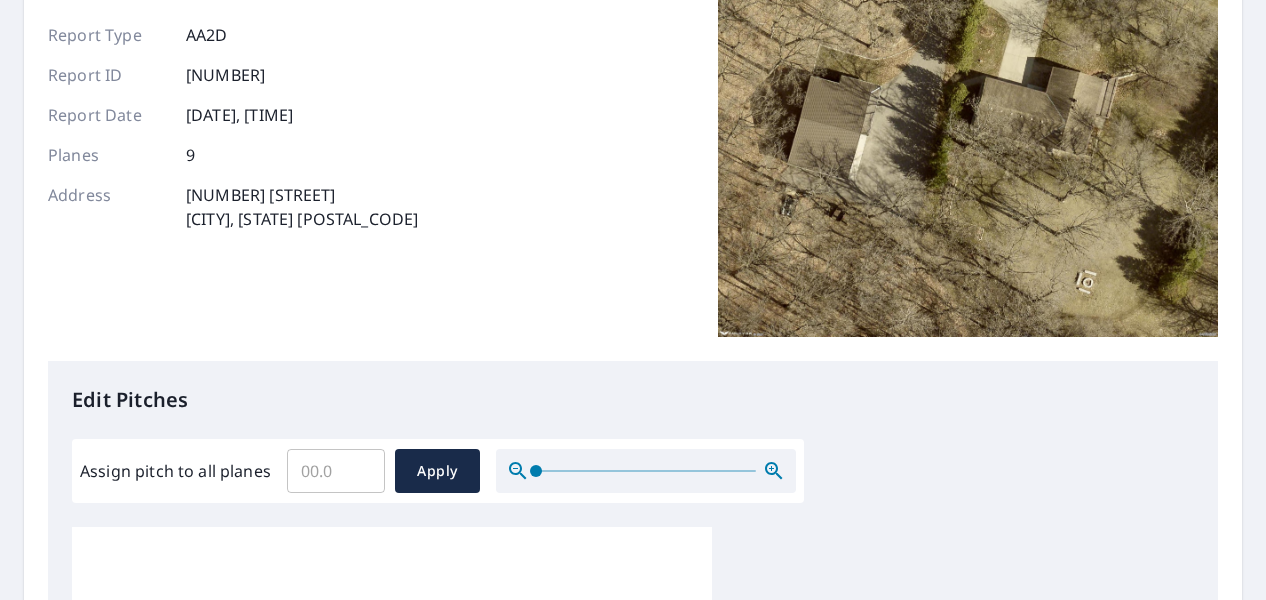 scroll, scrollTop: 300, scrollLeft: 0, axis: vertical 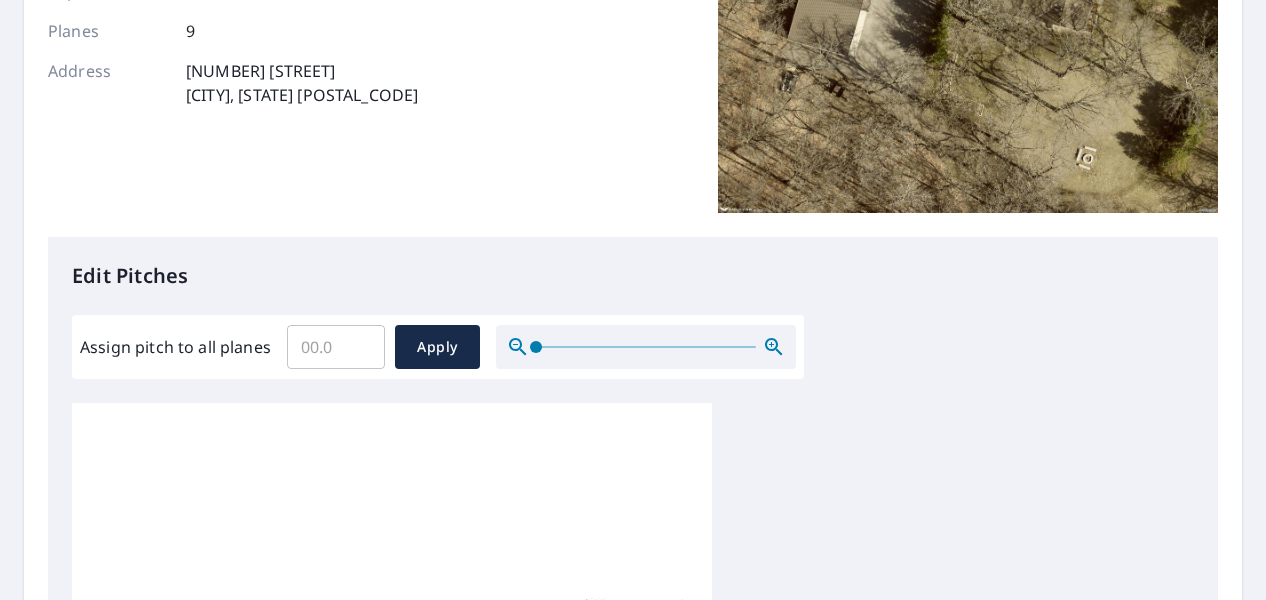 click on "Edit Pitches Assign pitch to all planes ​ Apply [NUMBER] [NUMBER] [NUMBER] [NUMBER] [NUMBER] [NUMBER] [NUMBER] [NUMBER] [NUMBER]" at bounding box center (633, 646) 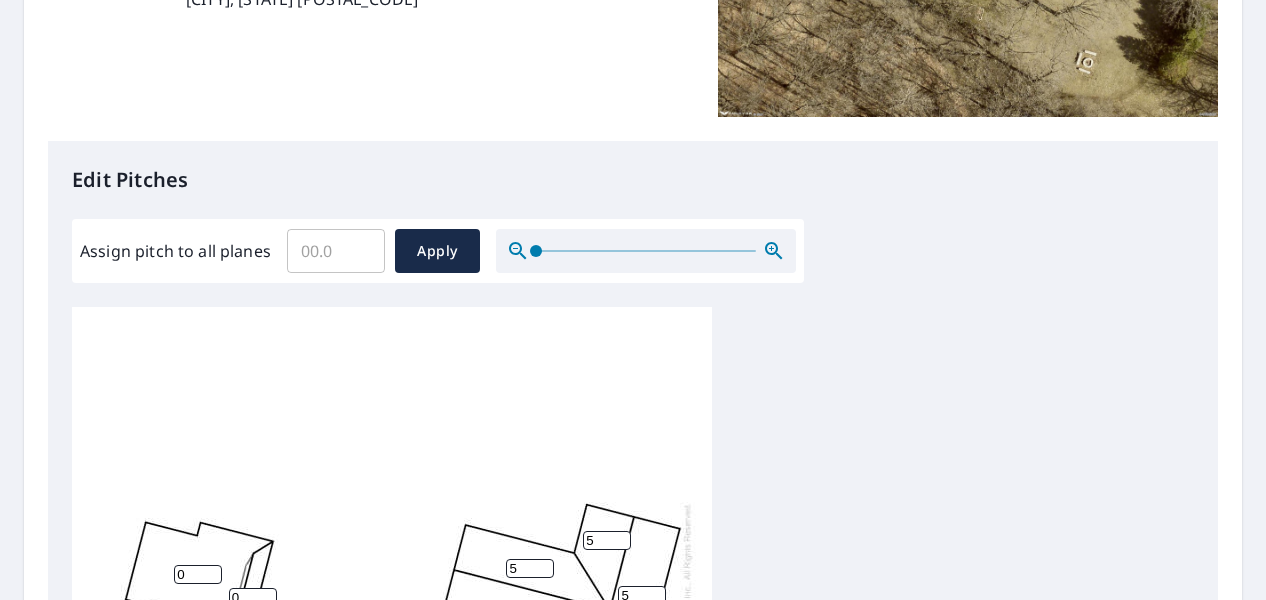 scroll, scrollTop: 600, scrollLeft: 0, axis: vertical 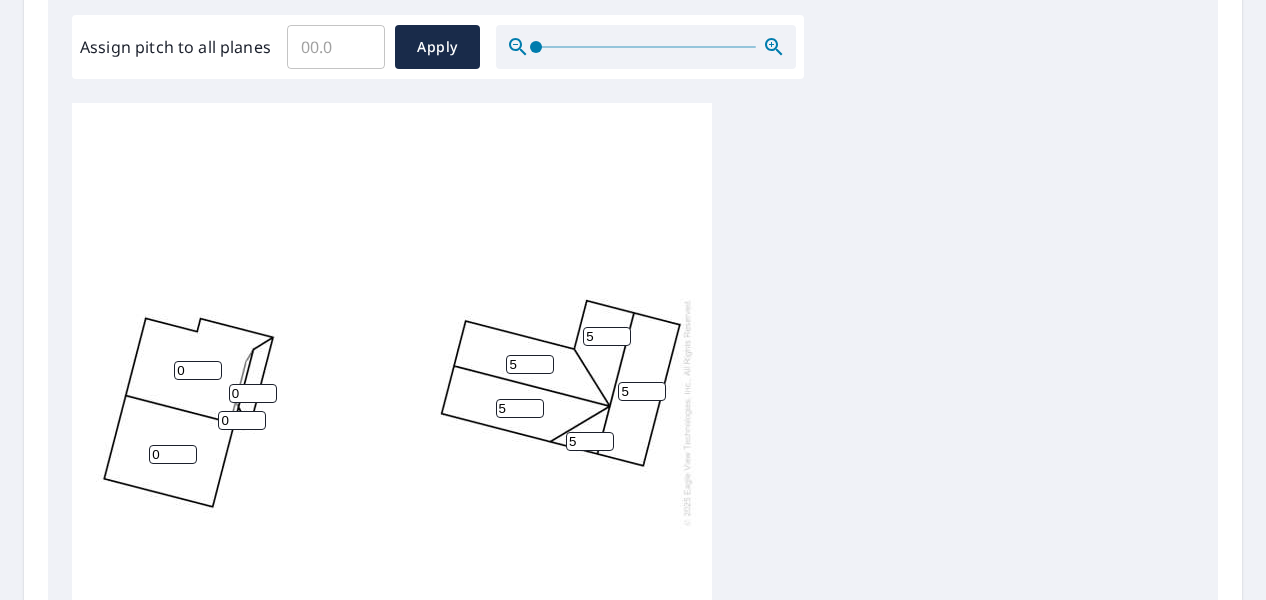 drag, startPoint x: 198, startPoint y: 351, endPoint x: 180, endPoint y: 351, distance: 18 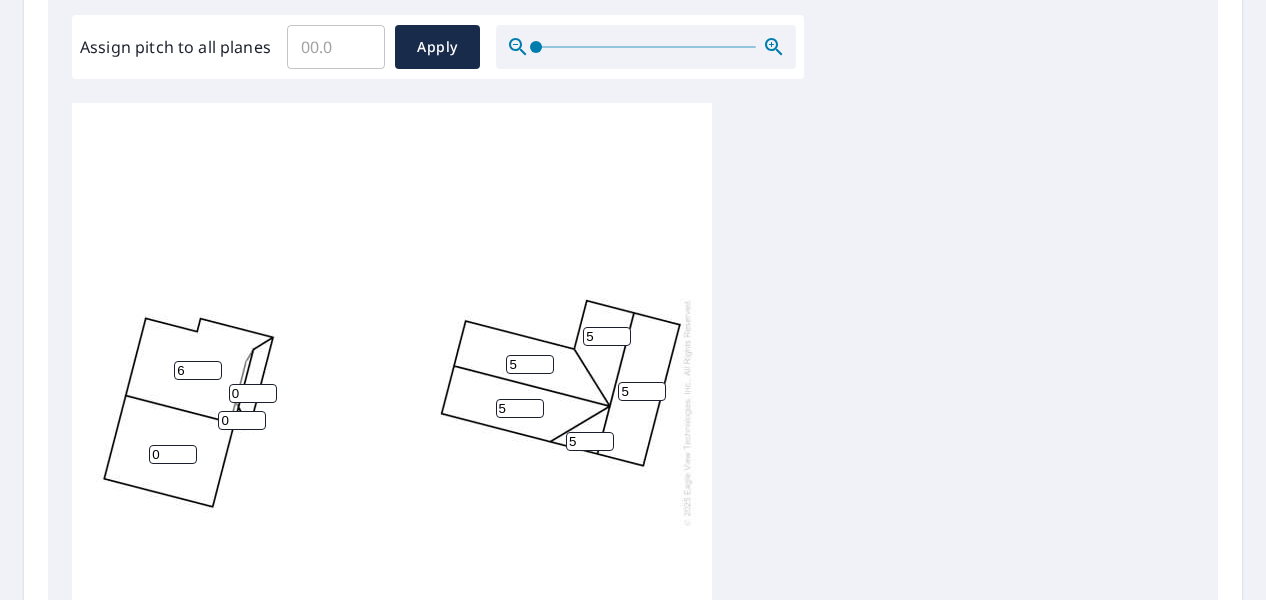 type on "6" 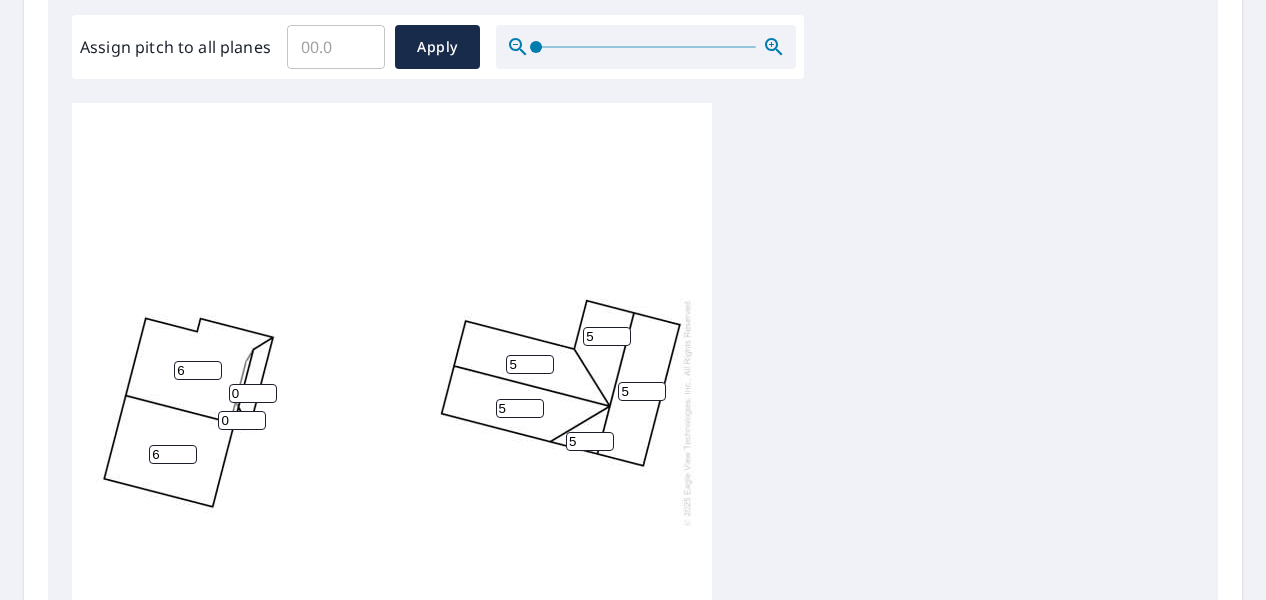 type on "6" 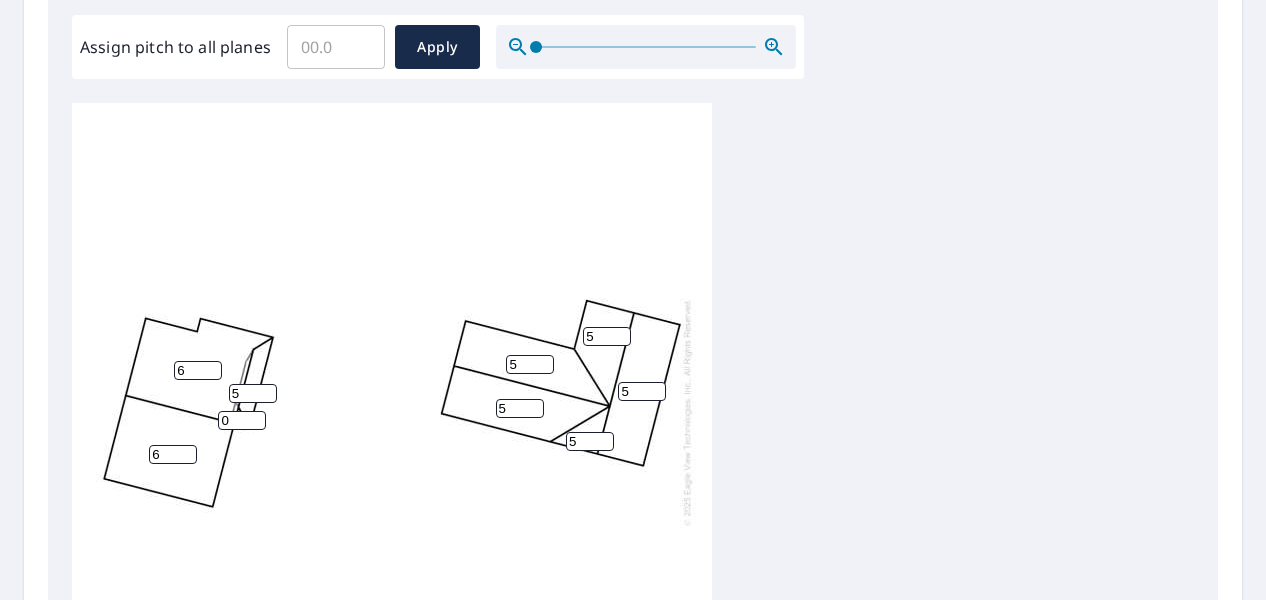 type on "5" 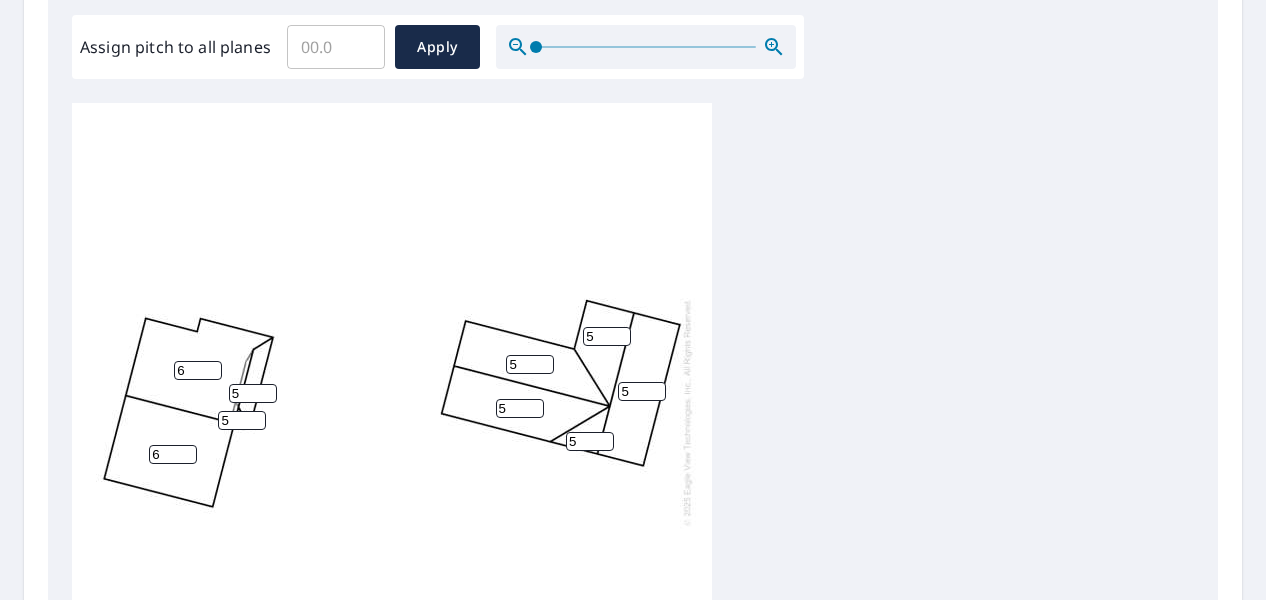 type on "5" 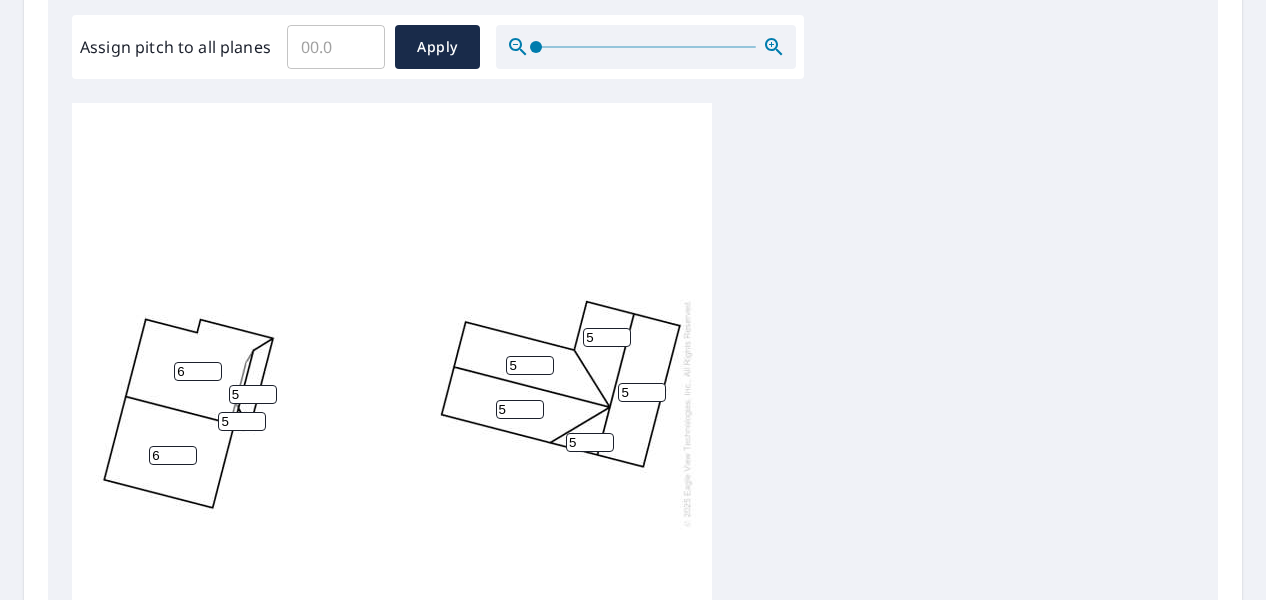 scroll, scrollTop: 0, scrollLeft: 0, axis: both 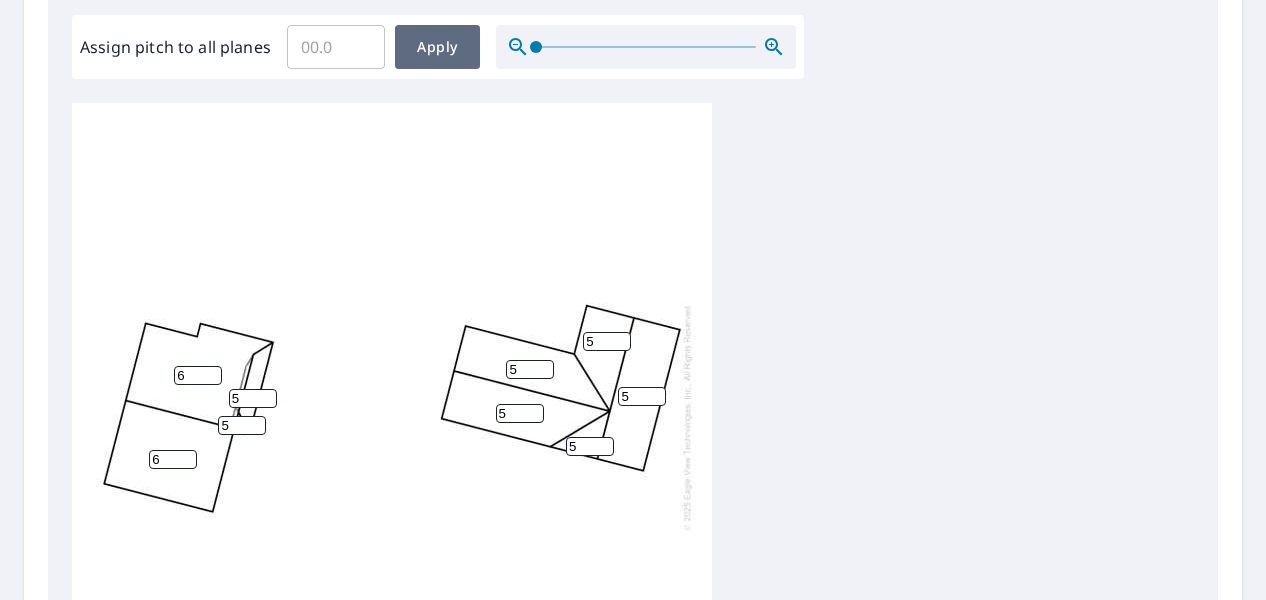 drag, startPoint x: 425, startPoint y: 65, endPoint x: 532, endPoint y: 79, distance: 107.912 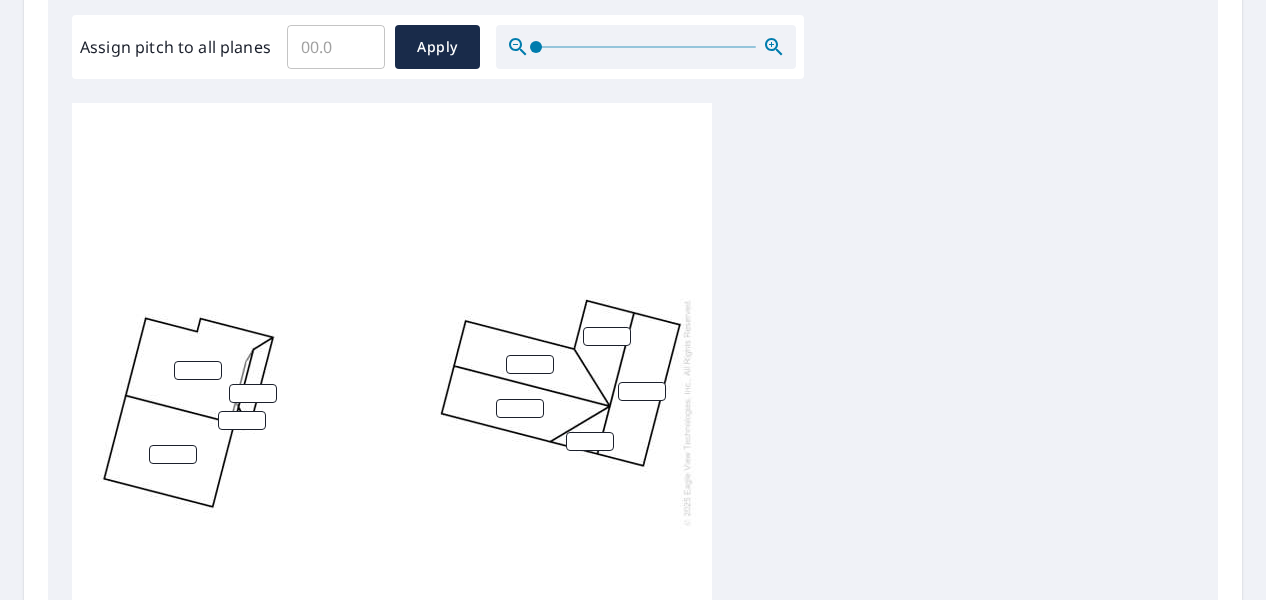 scroll, scrollTop: 20, scrollLeft: 0, axis: vertical 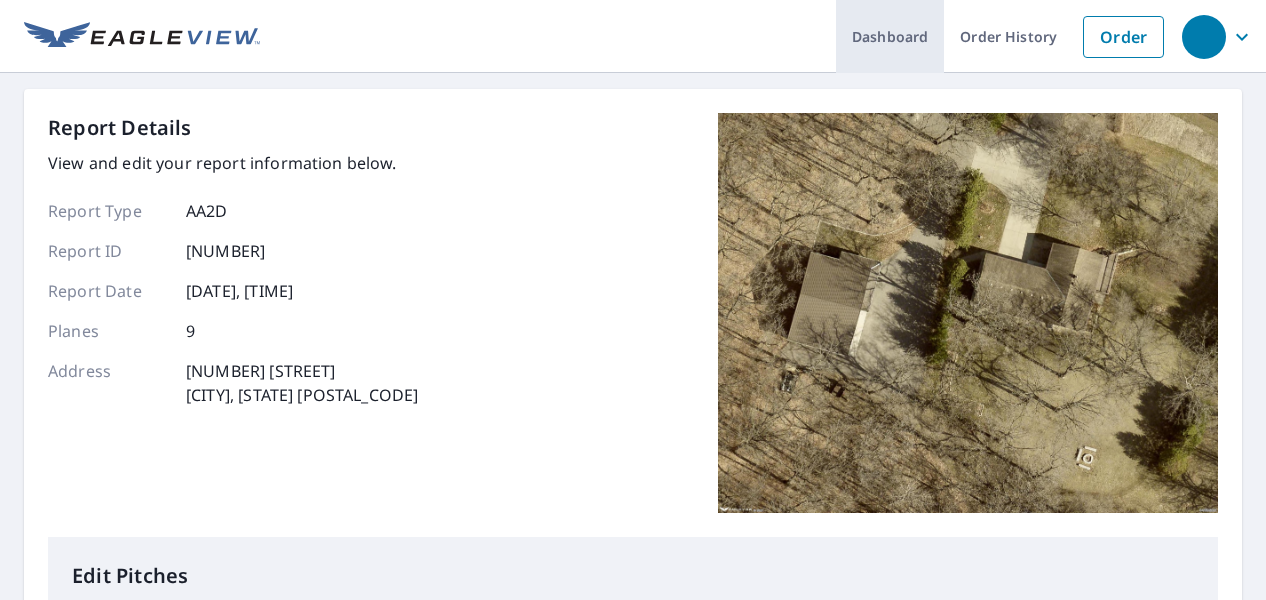 click on "Dashboard" at bounding box center (890, 36) 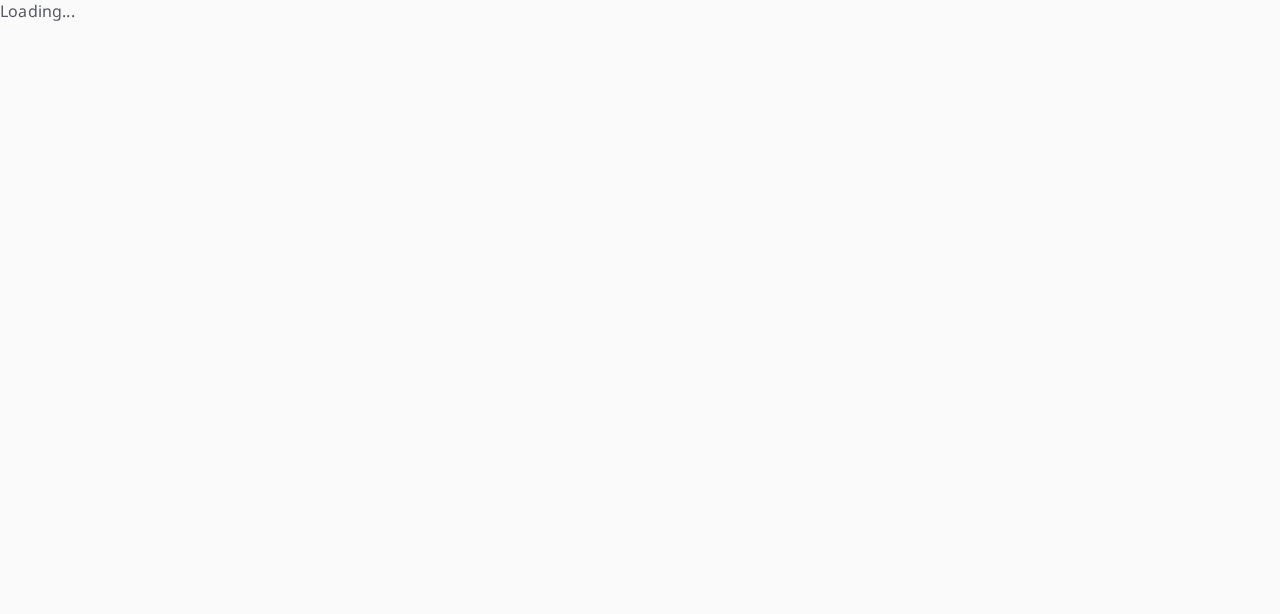scroll, scrollTop: 0, scrollLeft: 0, axis: both 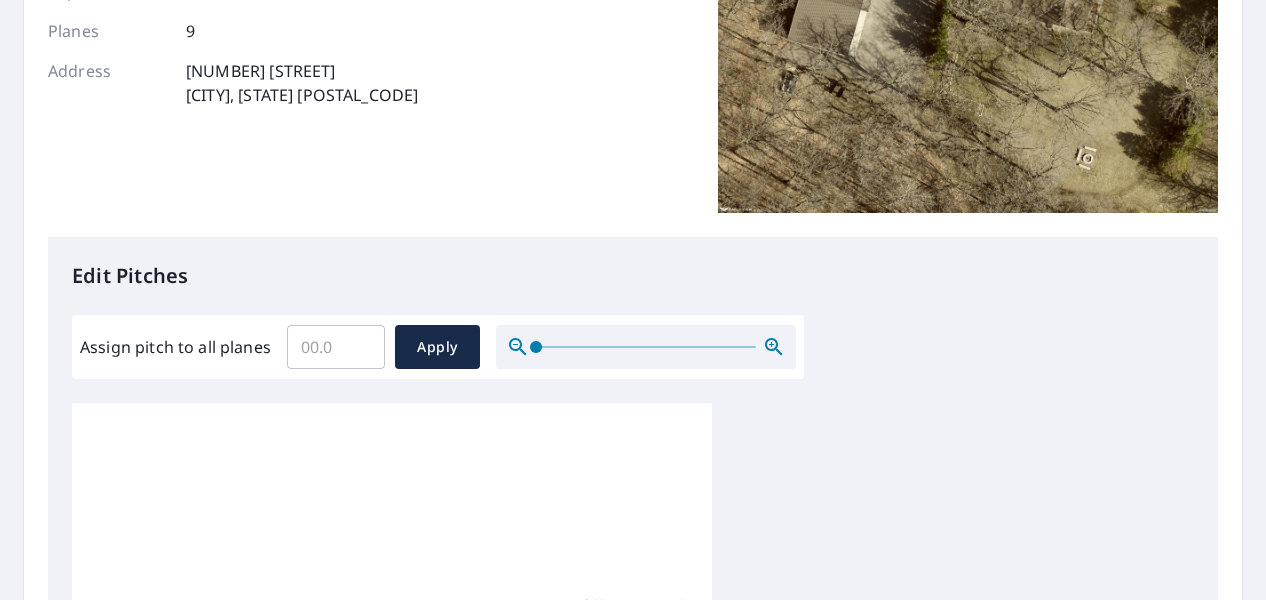 click on "0 0 0 0 0 0 0 0 0" at bounding box center [633, 717] 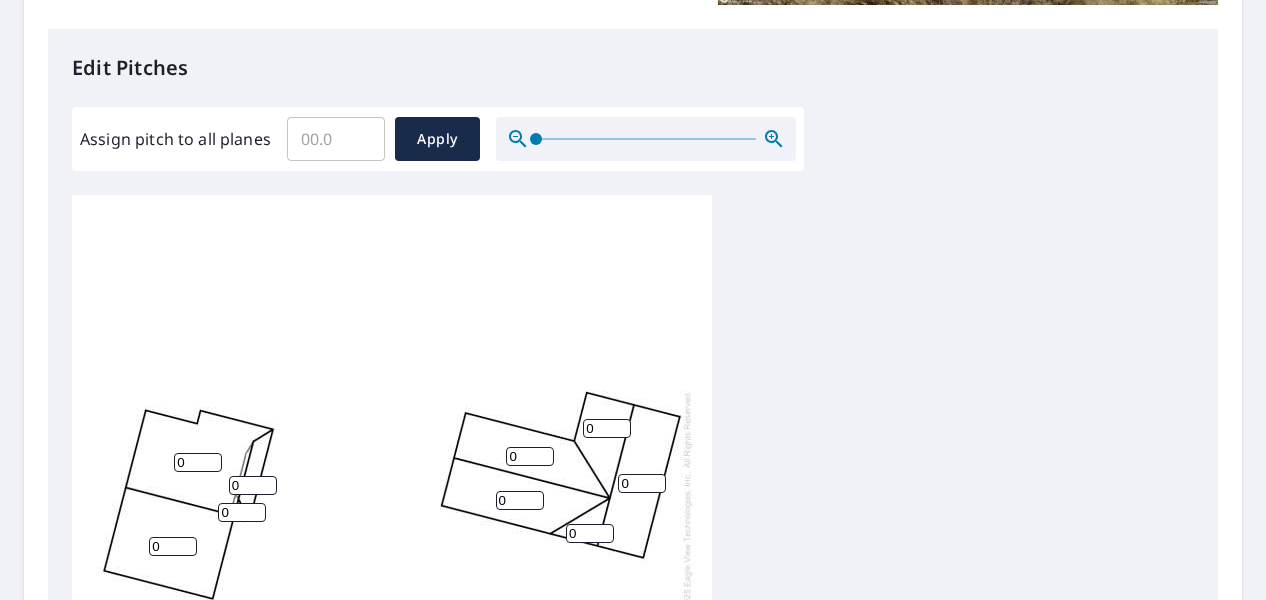 scroll, scrollTop: 700, scrollLeft: 0, axis: vertical 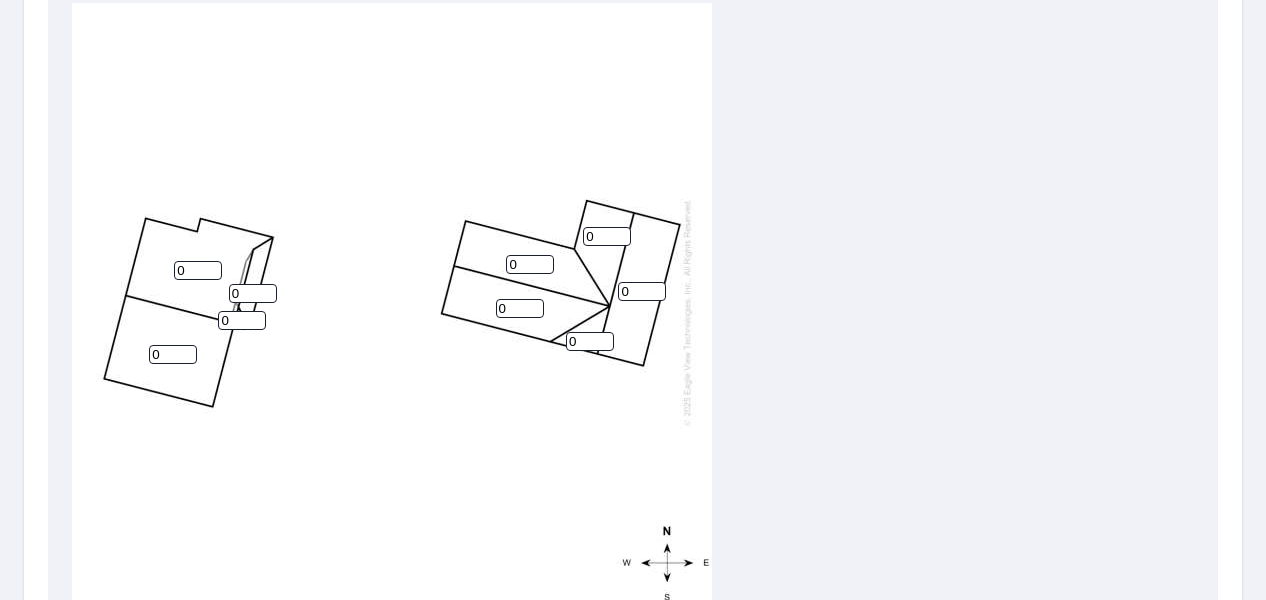 click on "0 0 0 0 0 0 0 0 0" at bounding box center [392, 312] 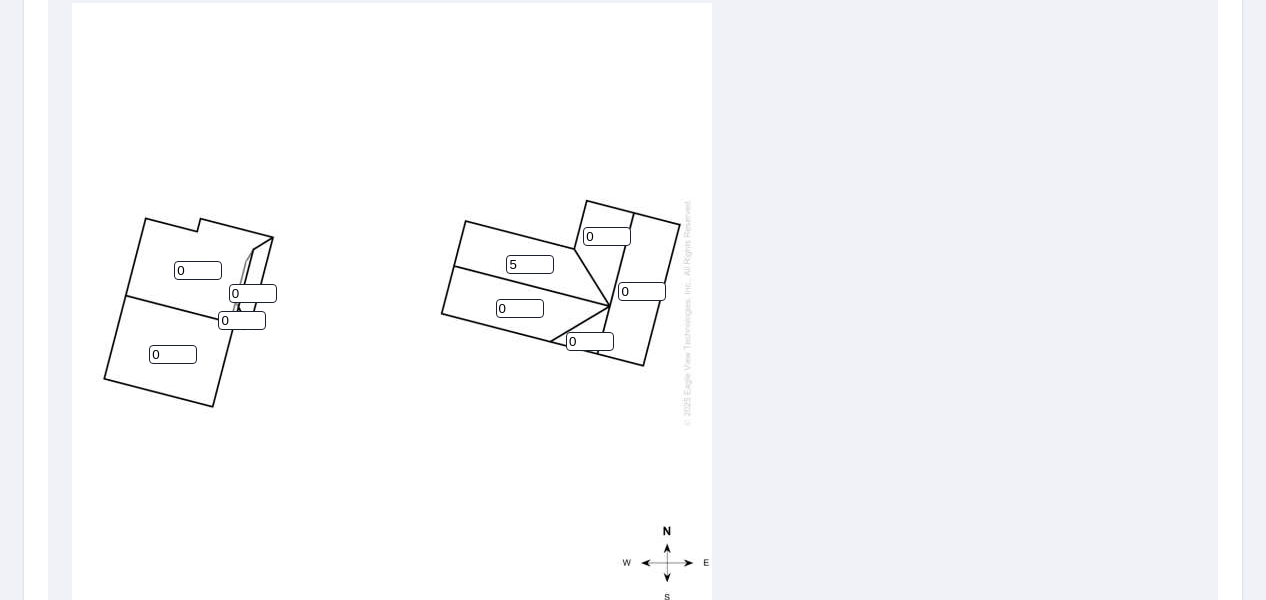 type on "5" 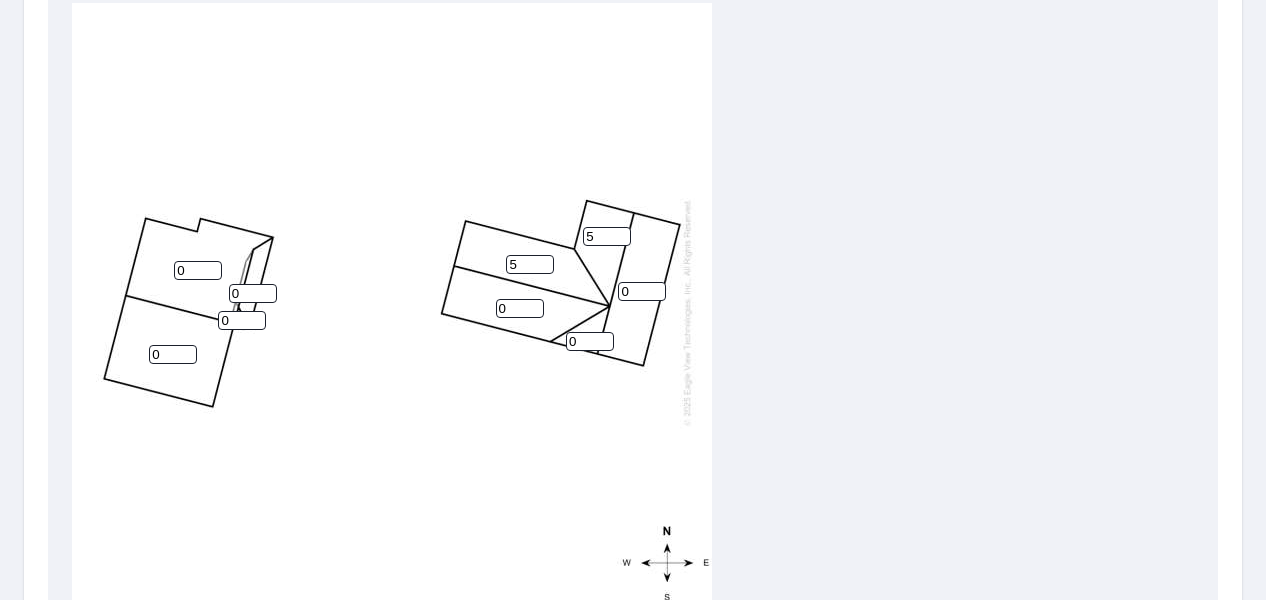 type on "5" 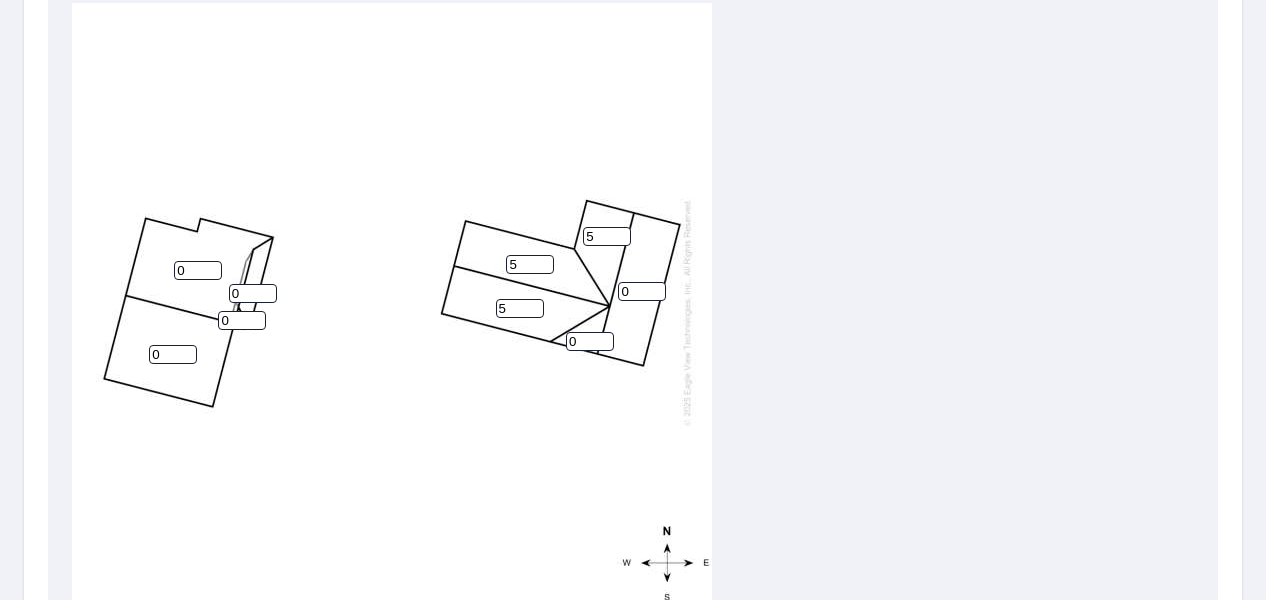type on "5" 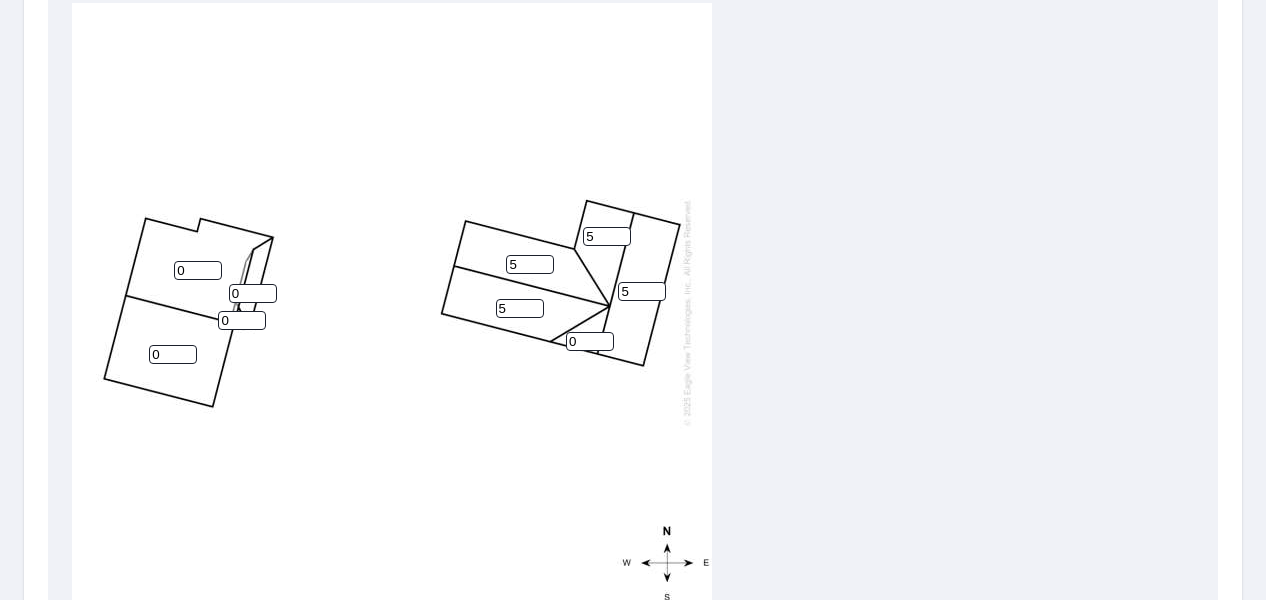 type on "5" 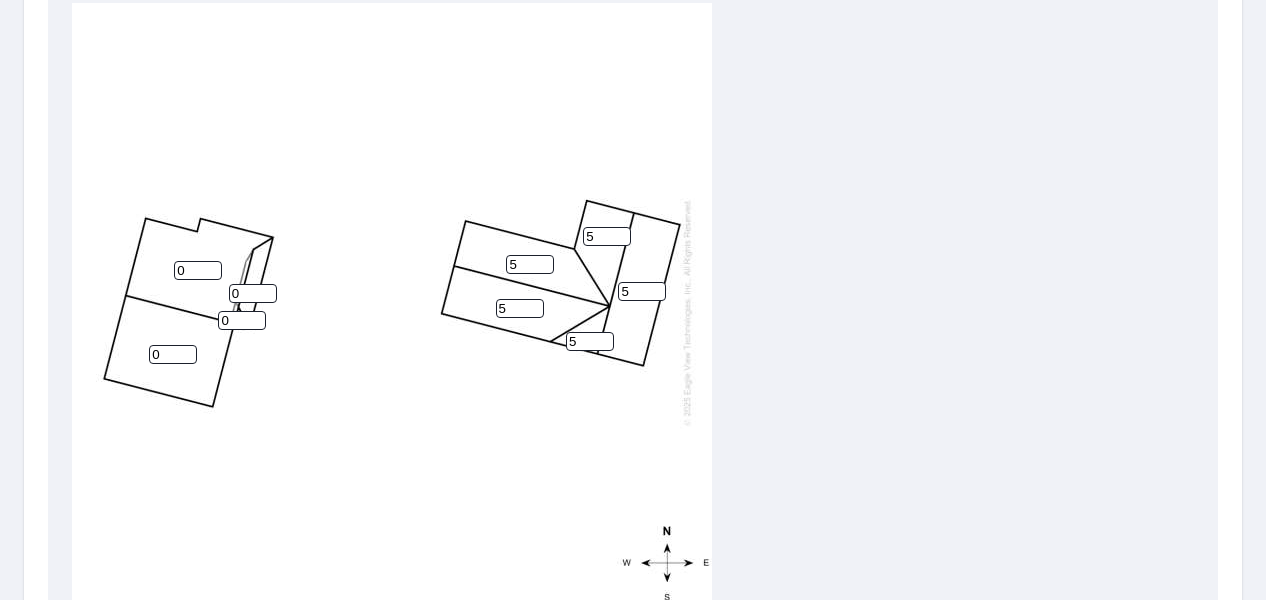 type on "5" 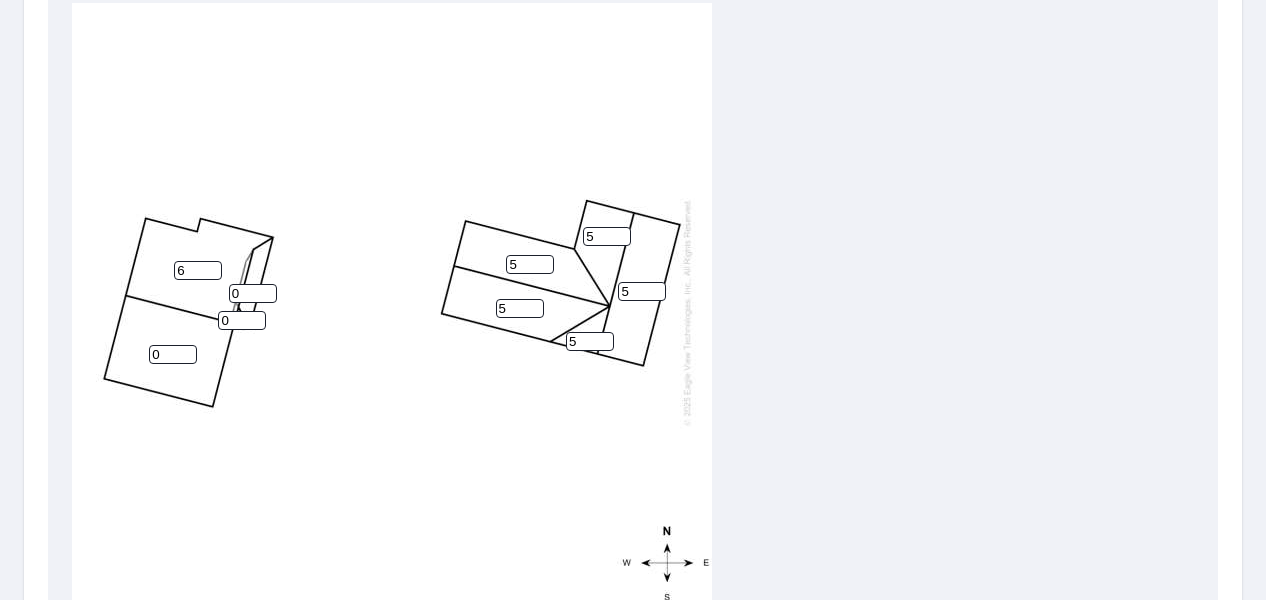 type on "6" 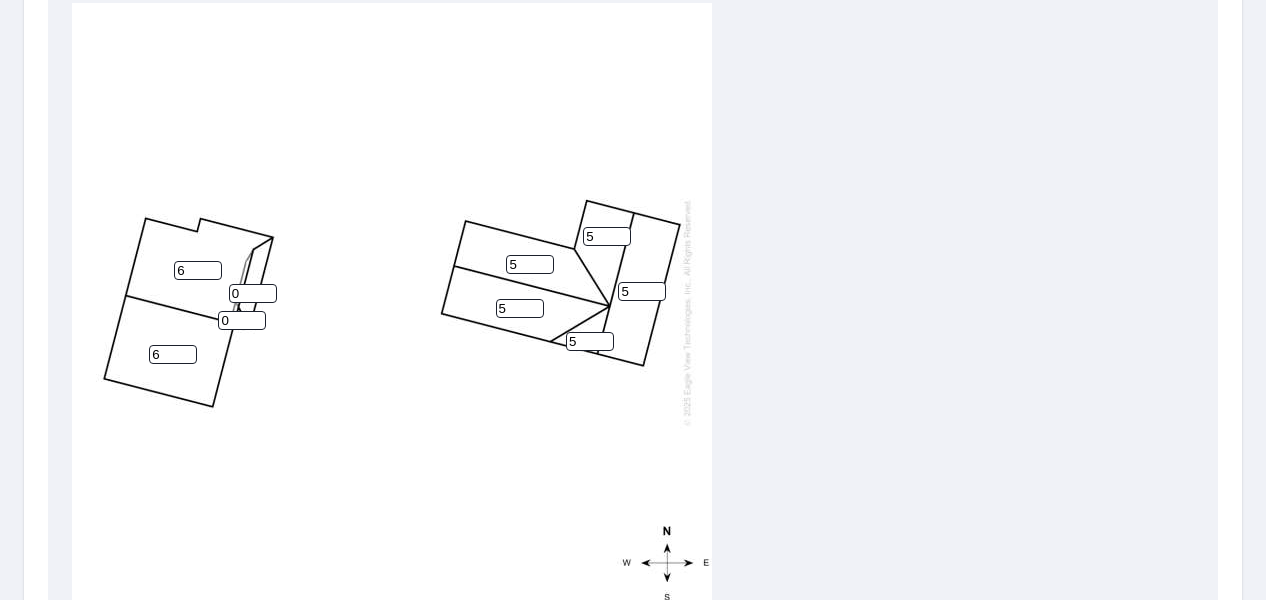 type on "6" 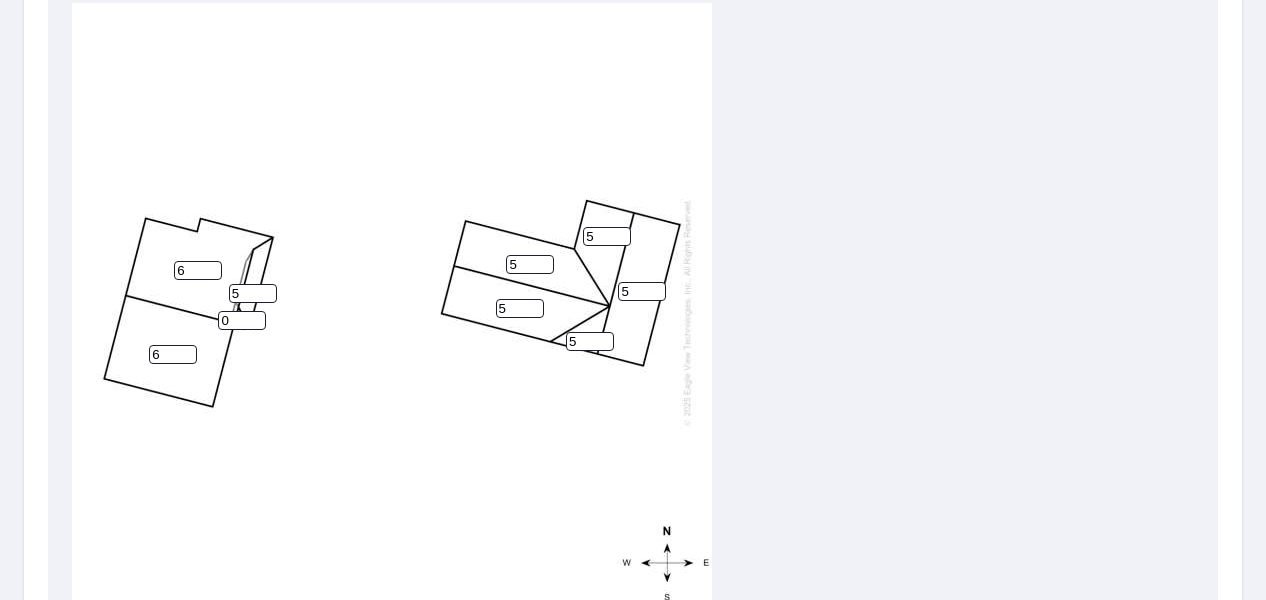 type on "5" 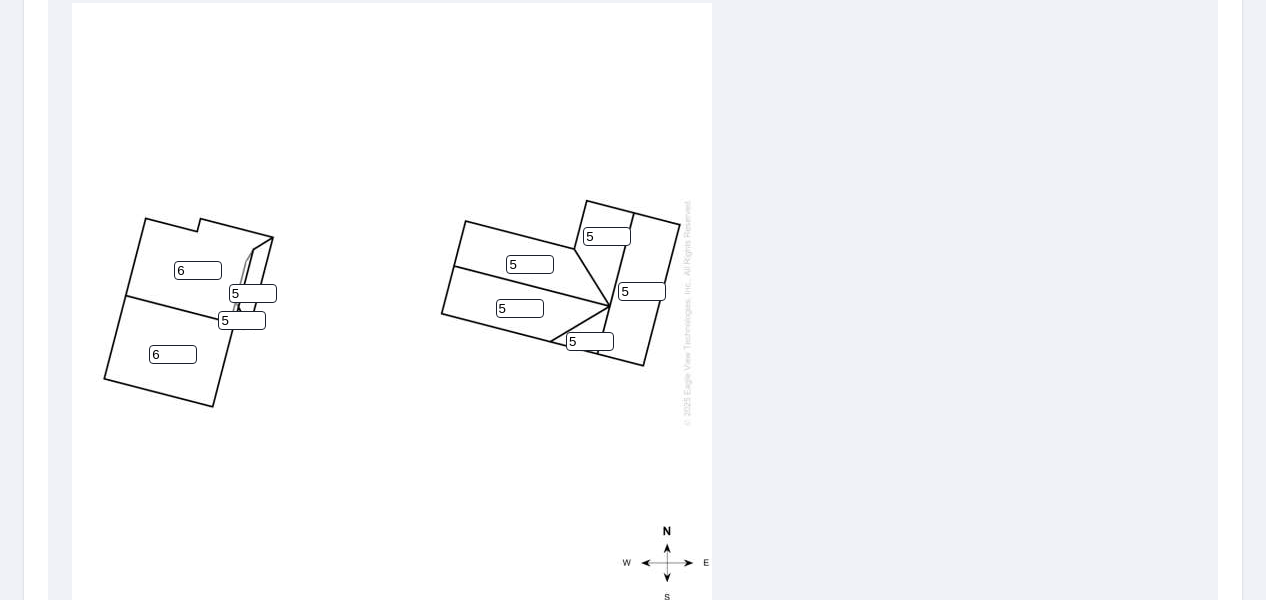 type on "5" 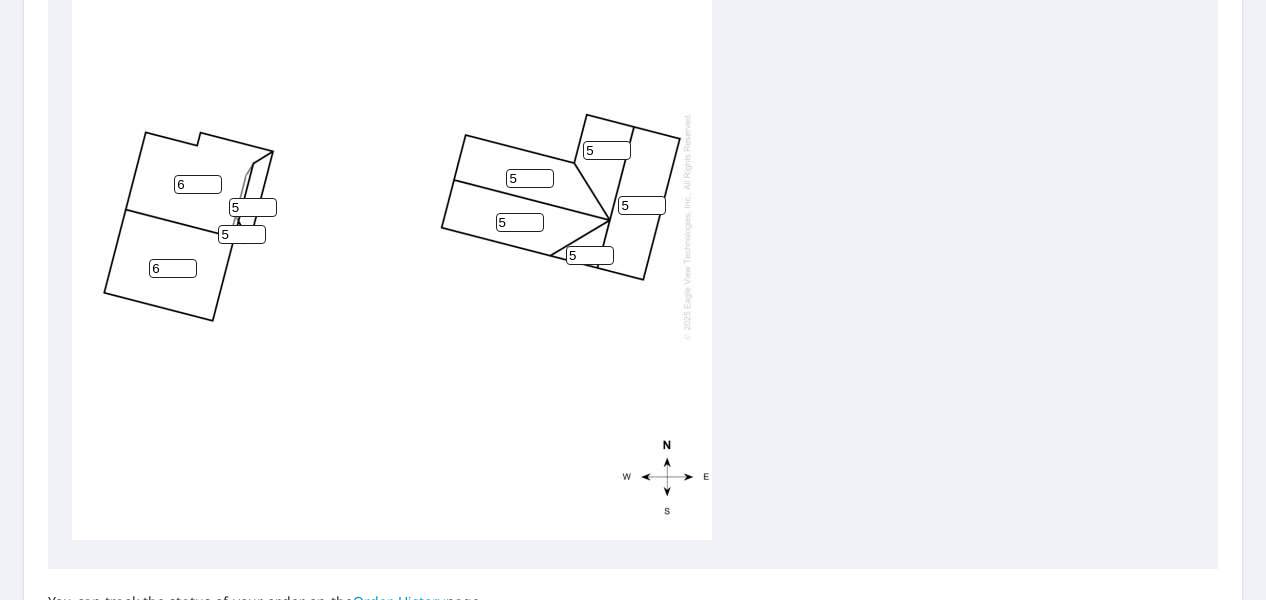 scroll, scrollTop: 982, scrollLeft: 0, axis: vertical 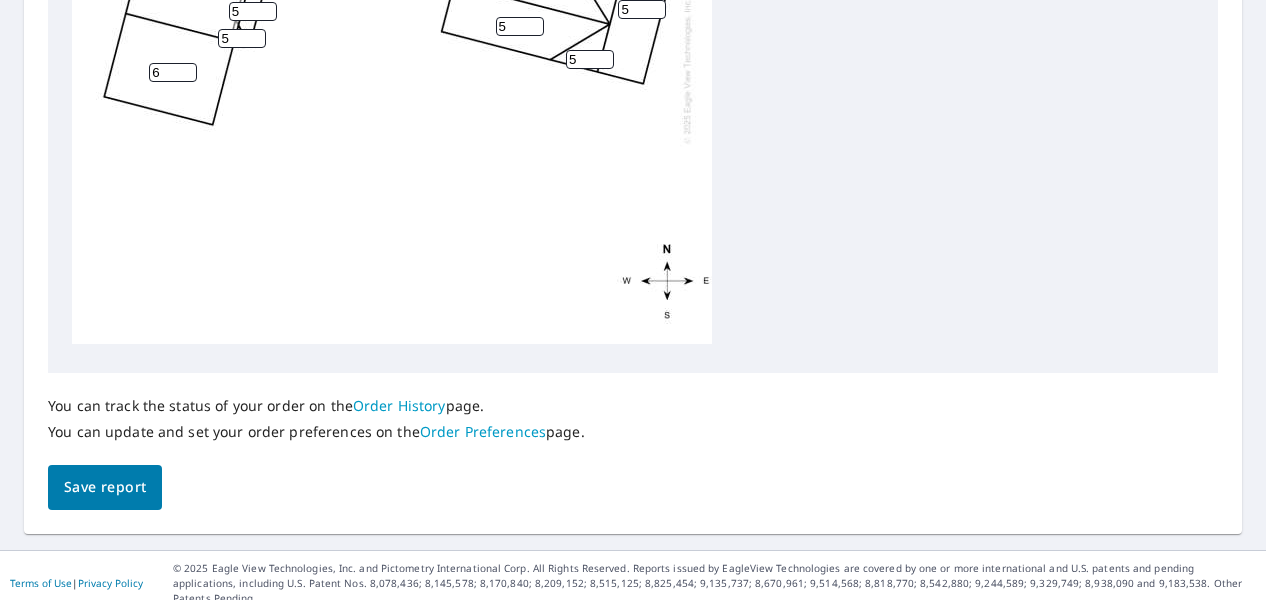 click on "Save report" at bounding box center (105, 487) 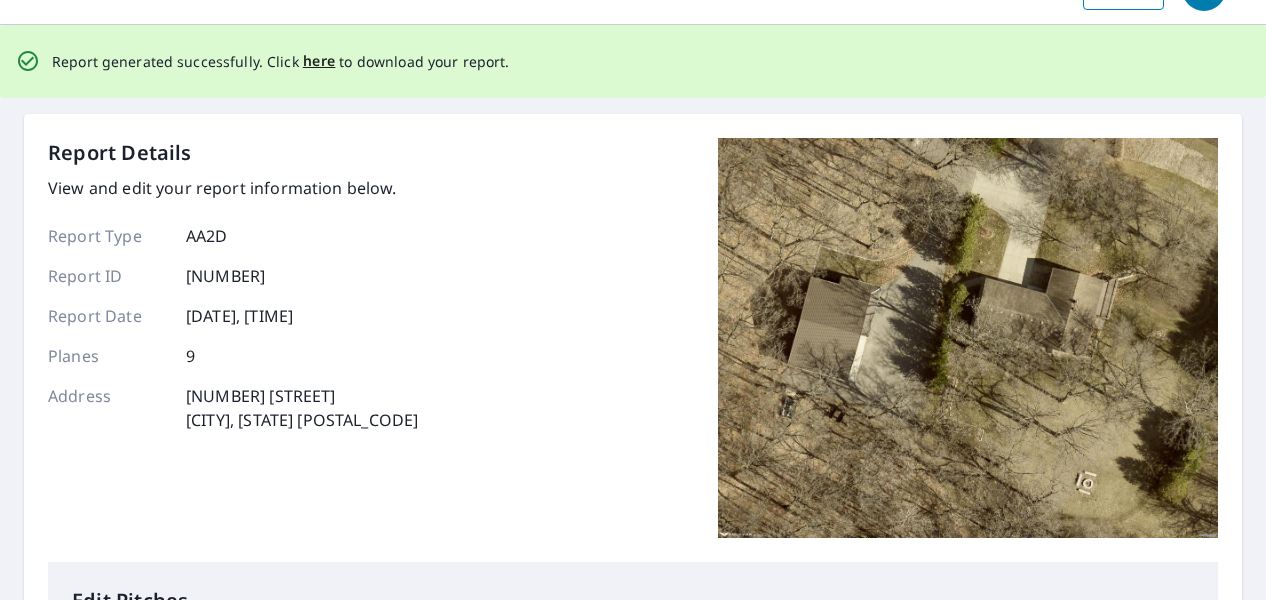 scroll, scrollTop: 0, scrollLeft: 0, axis: both 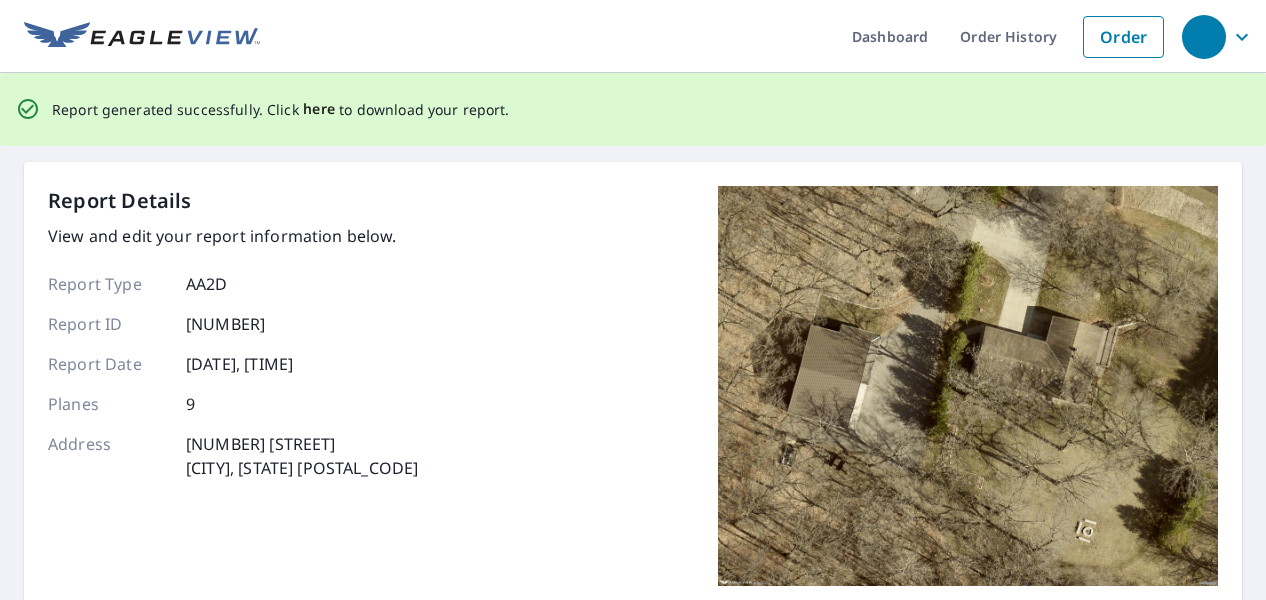 click on "here" at bounding box center (319, 109) 